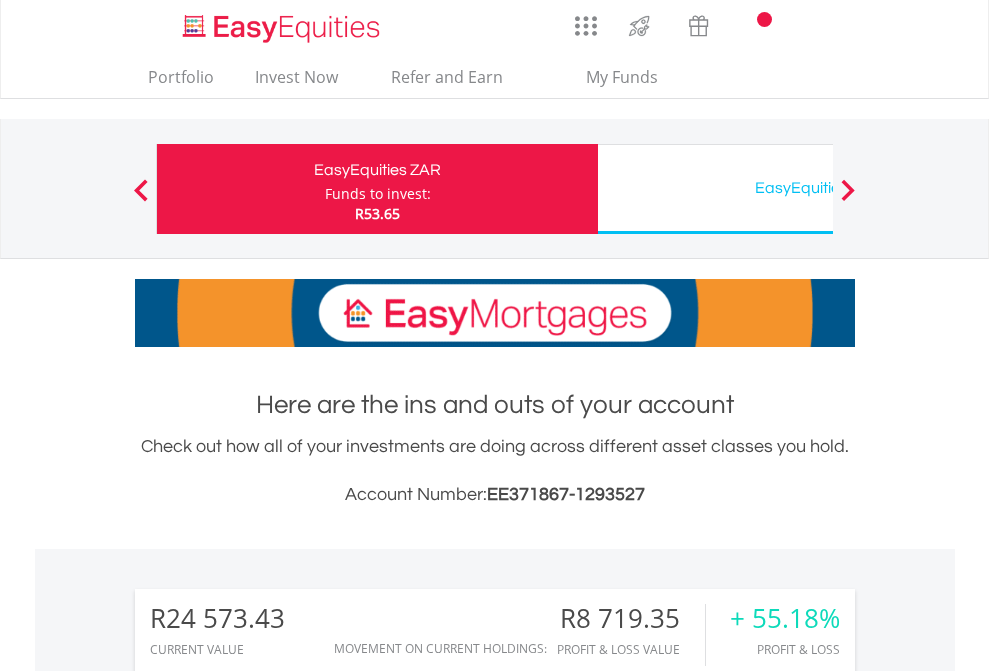 scroll, scrollTop: 0, scrollLeft: 0, axis: both 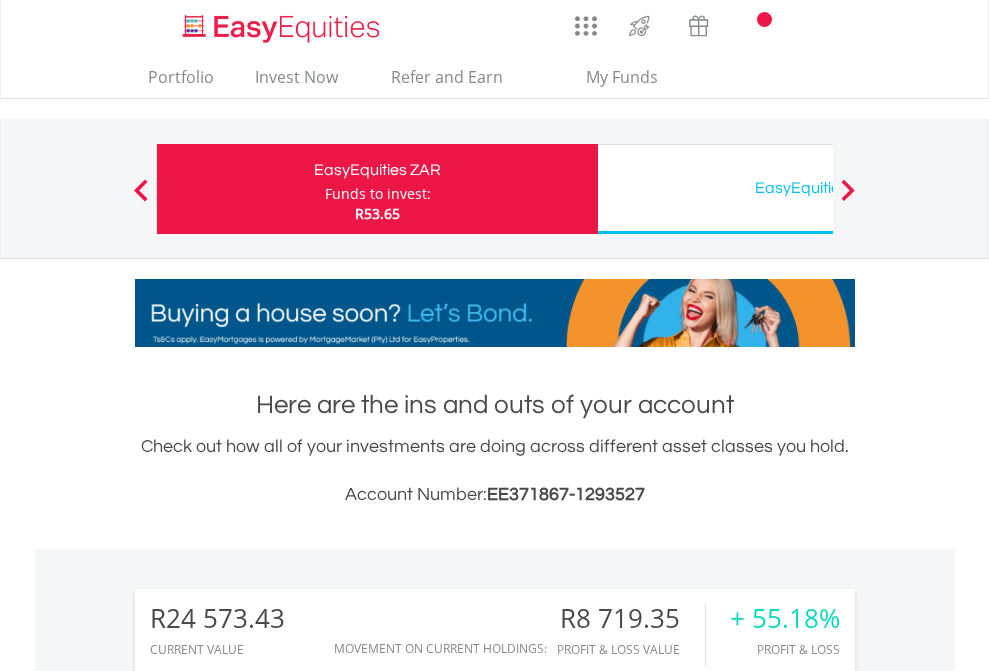 click on "Funds to invest:" at bounding box center (378, 194) 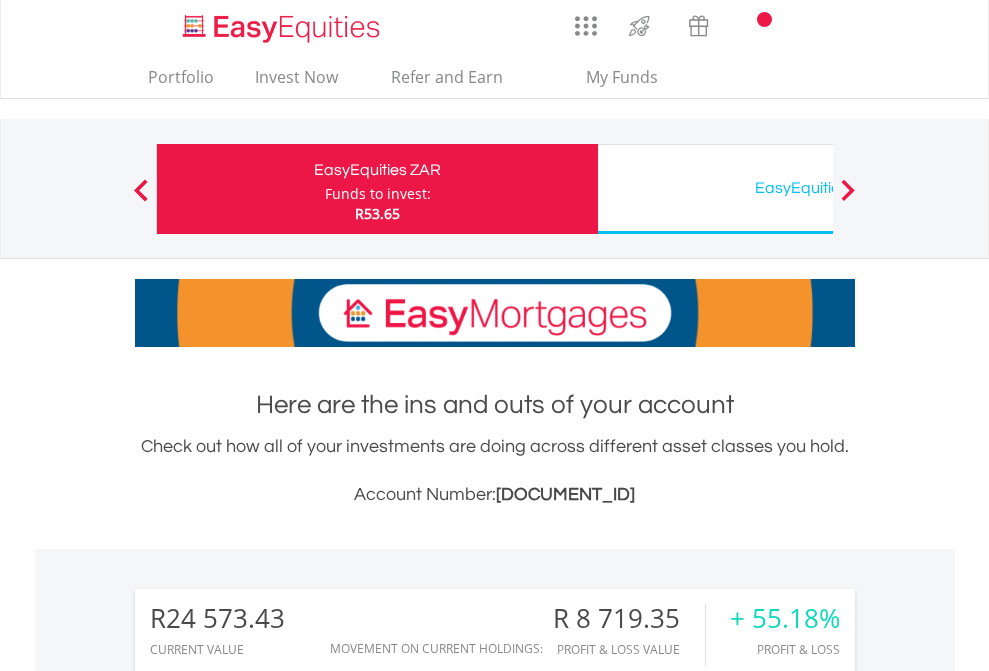 scroll, scrollTop: 0, scrollLeft: 0, axis: both 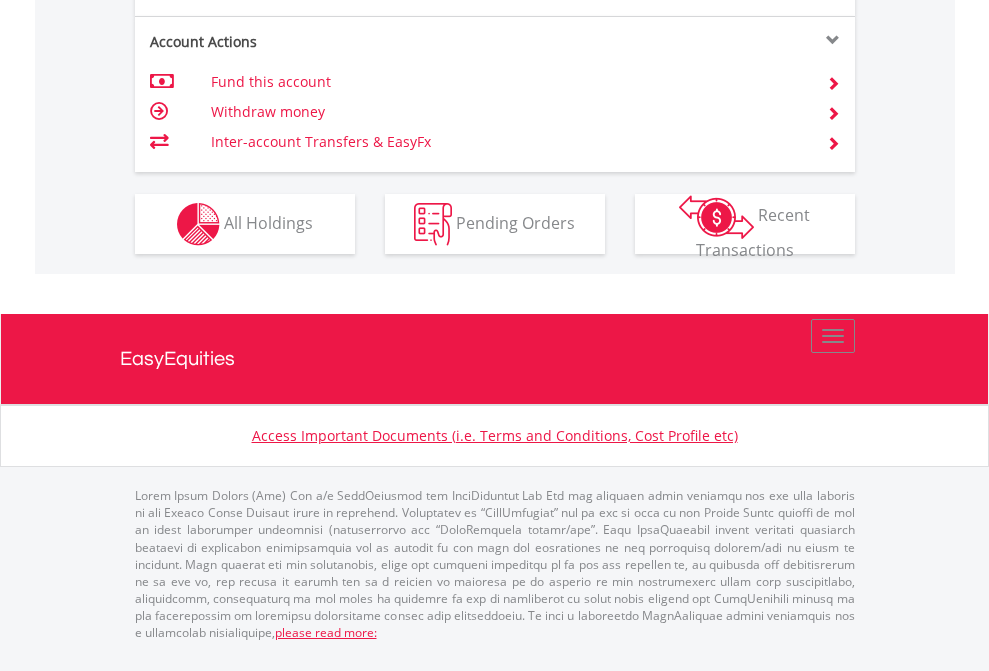 click on "Investment types" at bounding box center (706, -337) 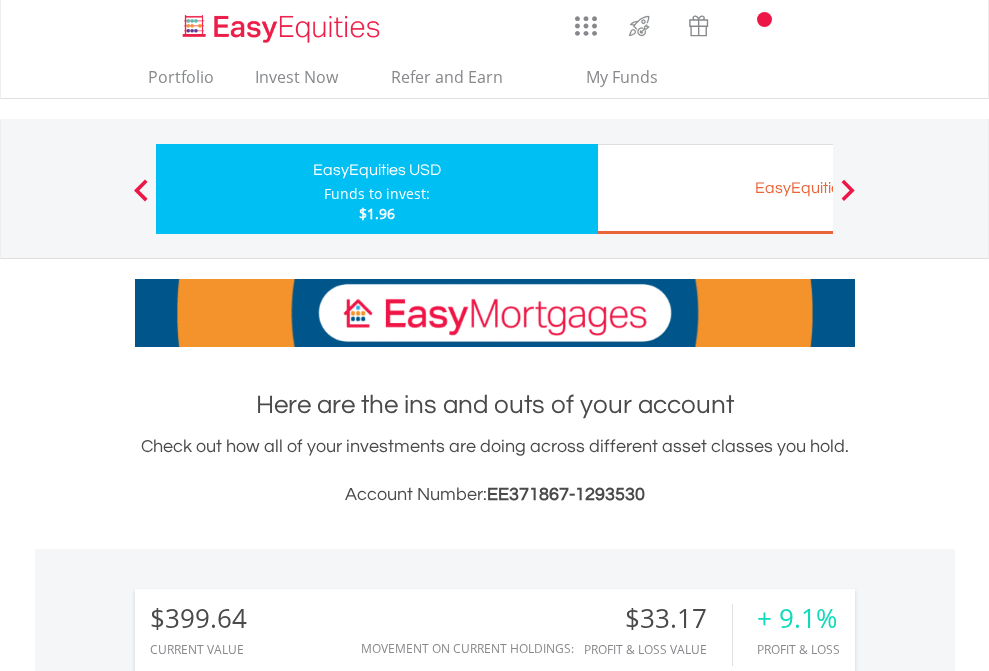 scroll, scrollTop: 0, scrollLeft: 0, axis: both 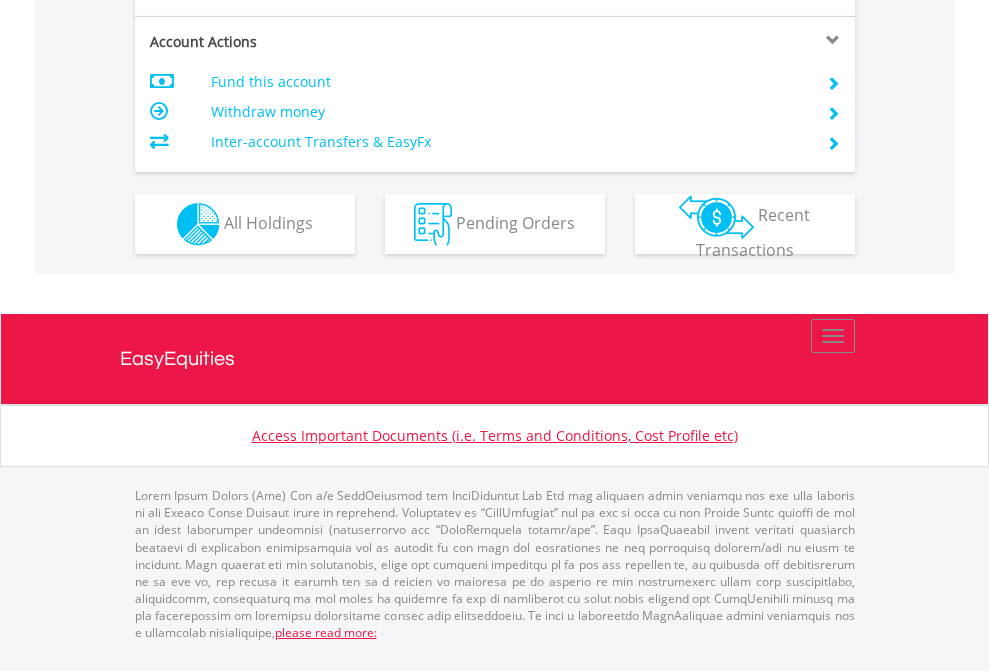 click on "Investment types" at bounding box center (706, -337) 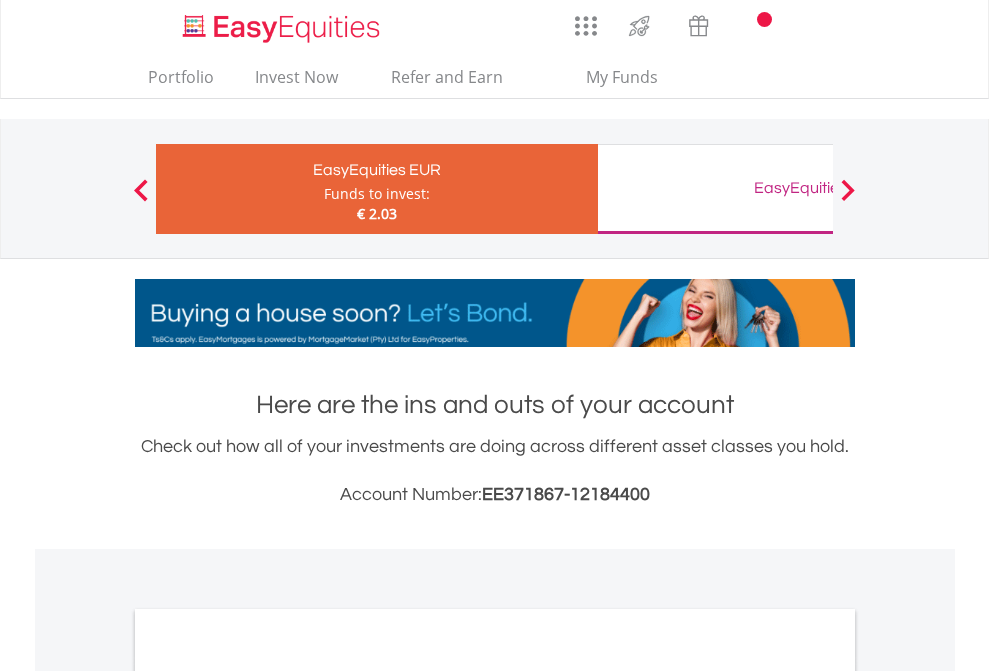 scroll, scrollTop: 0, scrollLeft: 0, axis: both 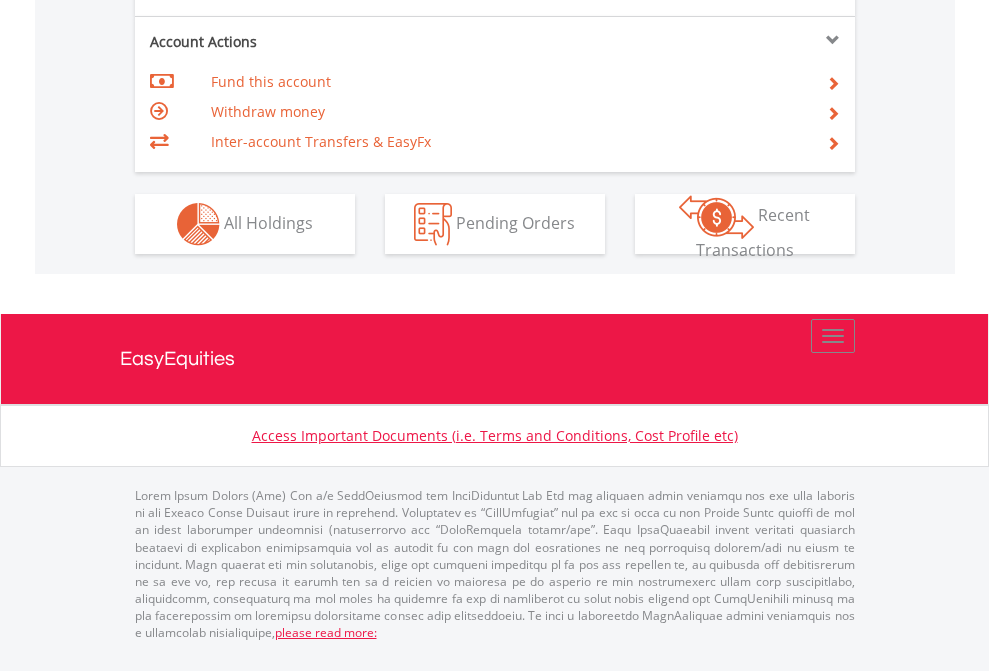 click on "Investment types" at bounding box center (706, -337) 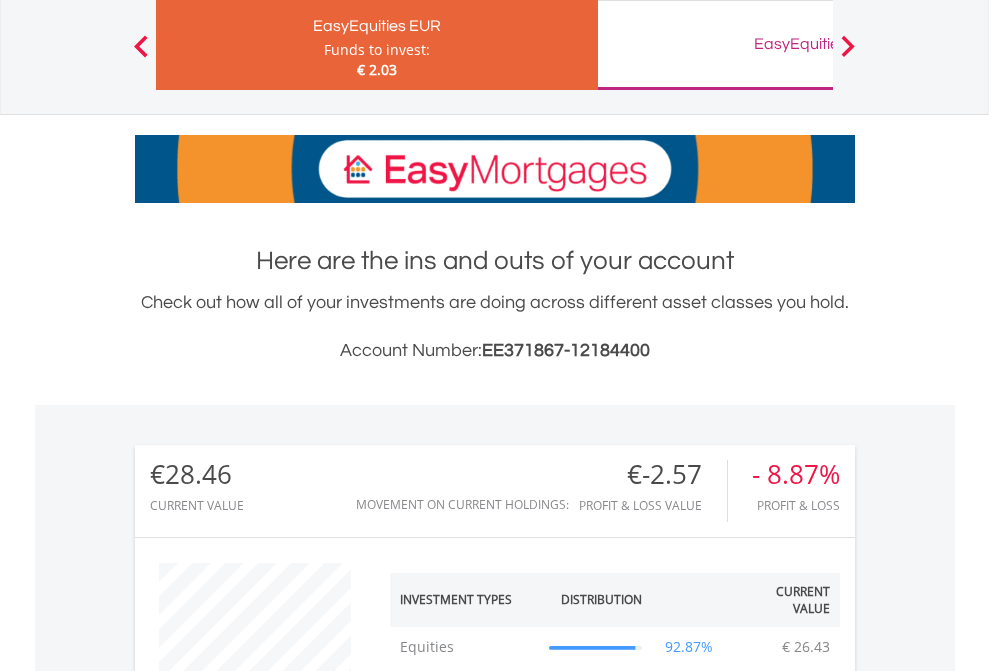 click on "EasyEquities GBP" at bounding box center [818, 44] 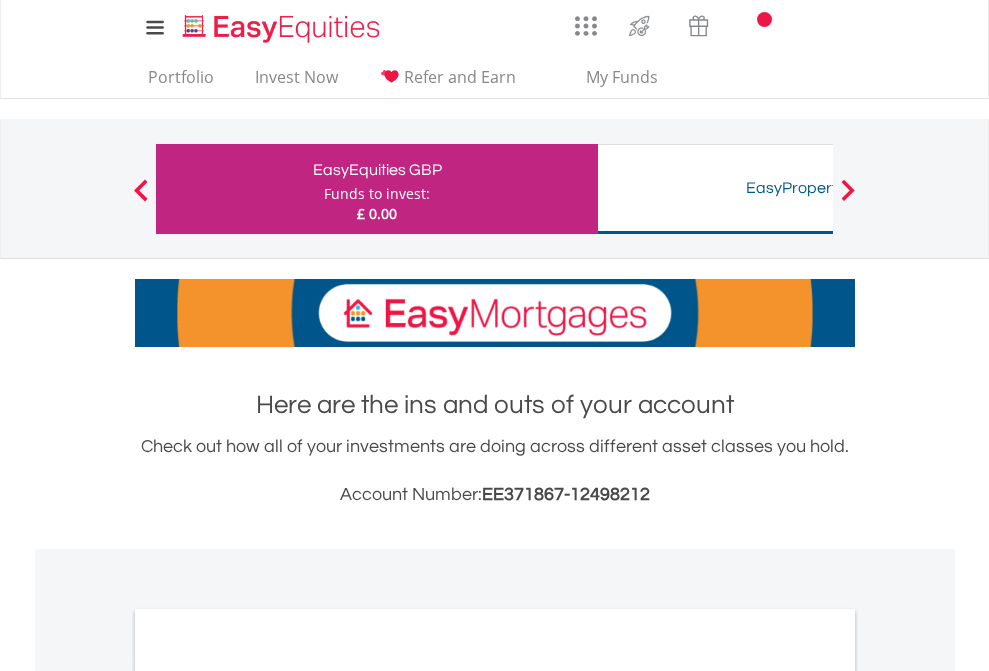 scroll, scrollTop: 0, scrollLeft: 0, axis: both 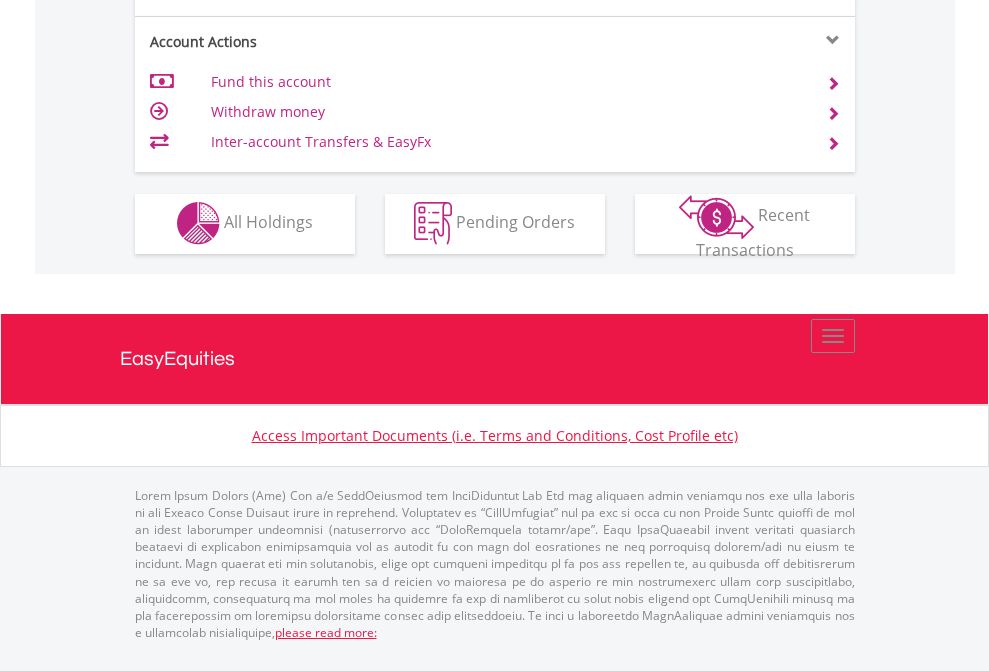 click on "Investment types" at bounding box center (706, -353) 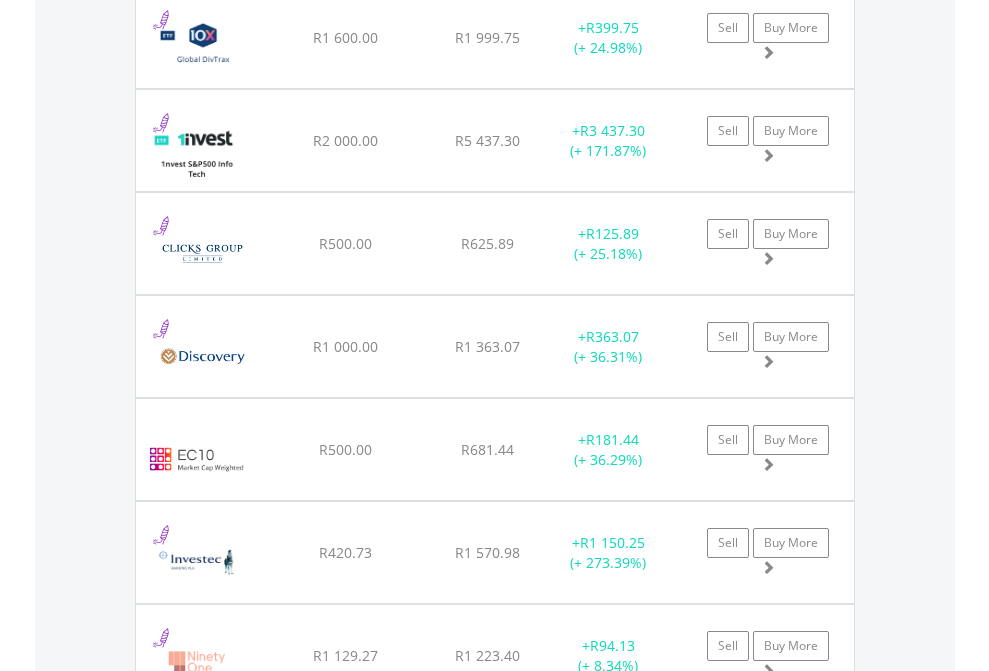 scroll, scrollTop: 2385, scrollLeft: 0, axis: vertical 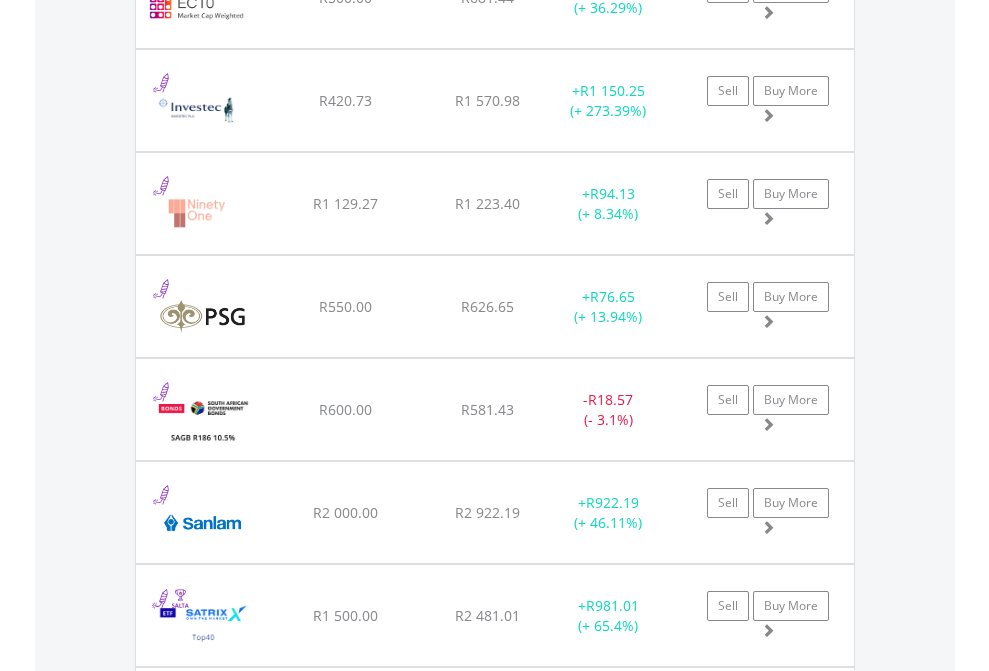 click on "EasyEquities USD" at bounding box center [818, -2197] 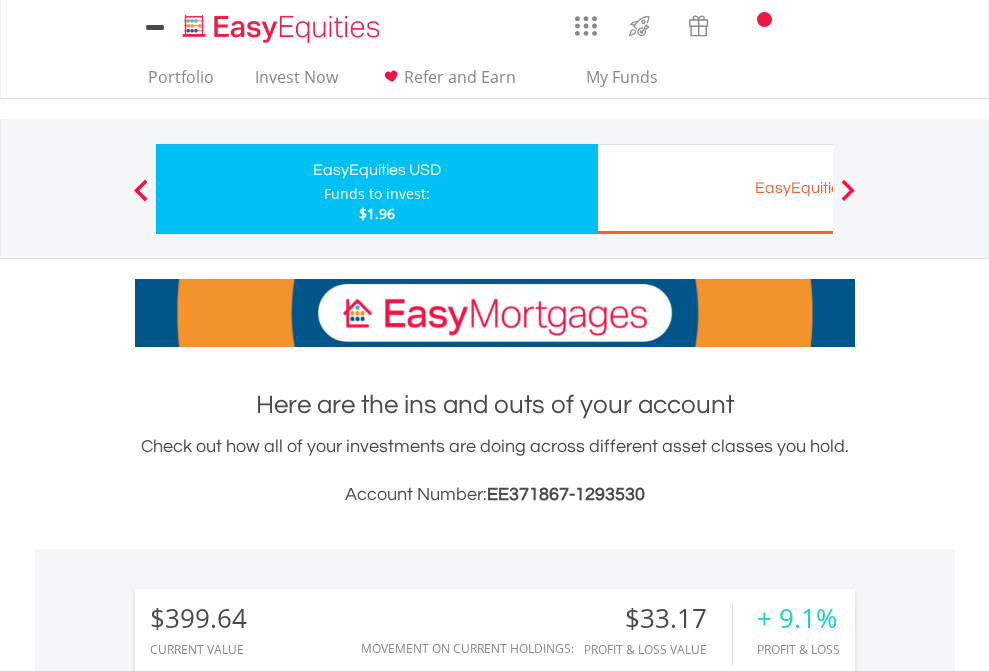 scroll, scrollTop: 0, scrollLeft: 0, axis: both 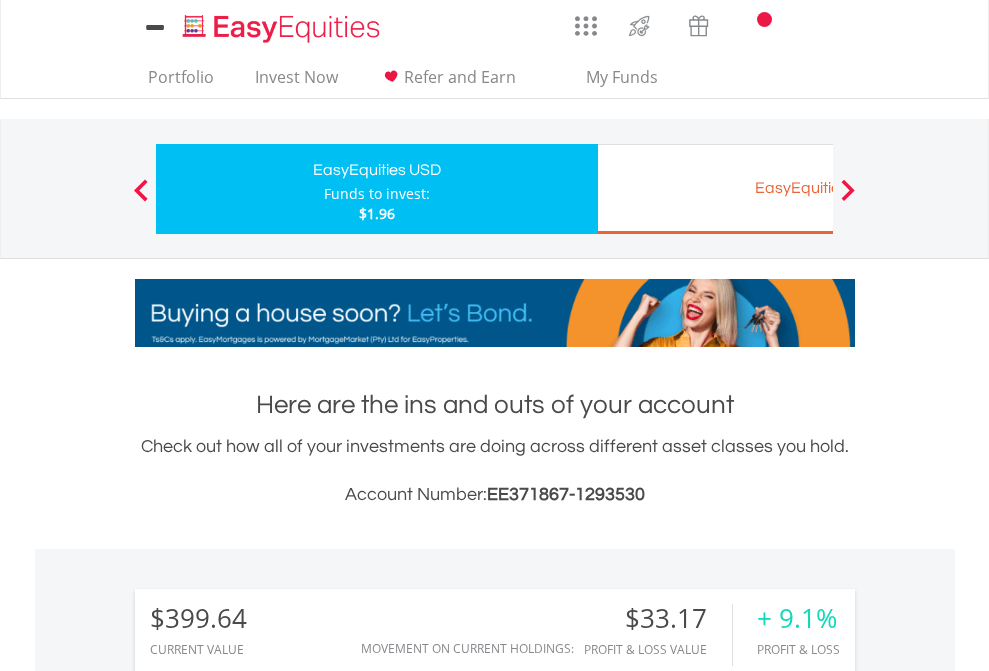 click on "All Holdings" at bounding box center [268, 1466] 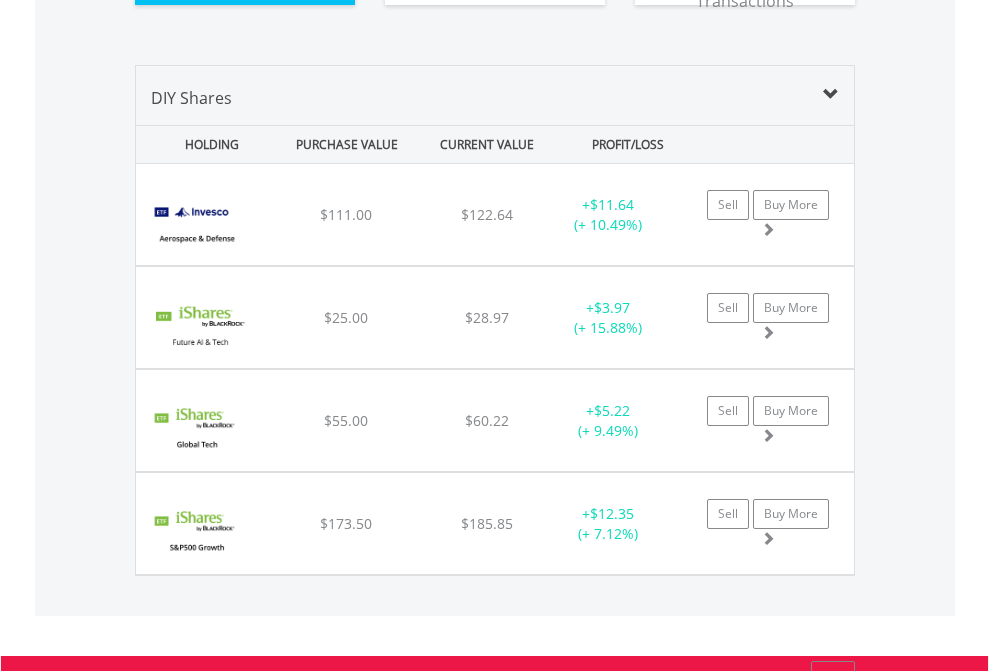 scroll, scrollTop: 2224, scrollLeft: 0, axis: vertical 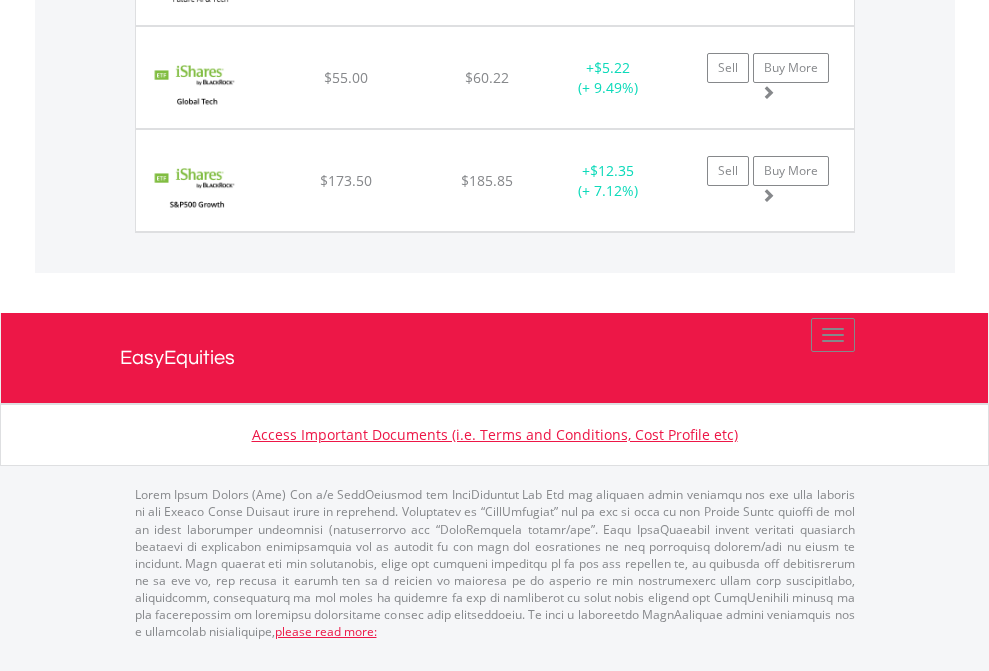 click on "EasyEquities EUR" at bounding box center (818, -1648) 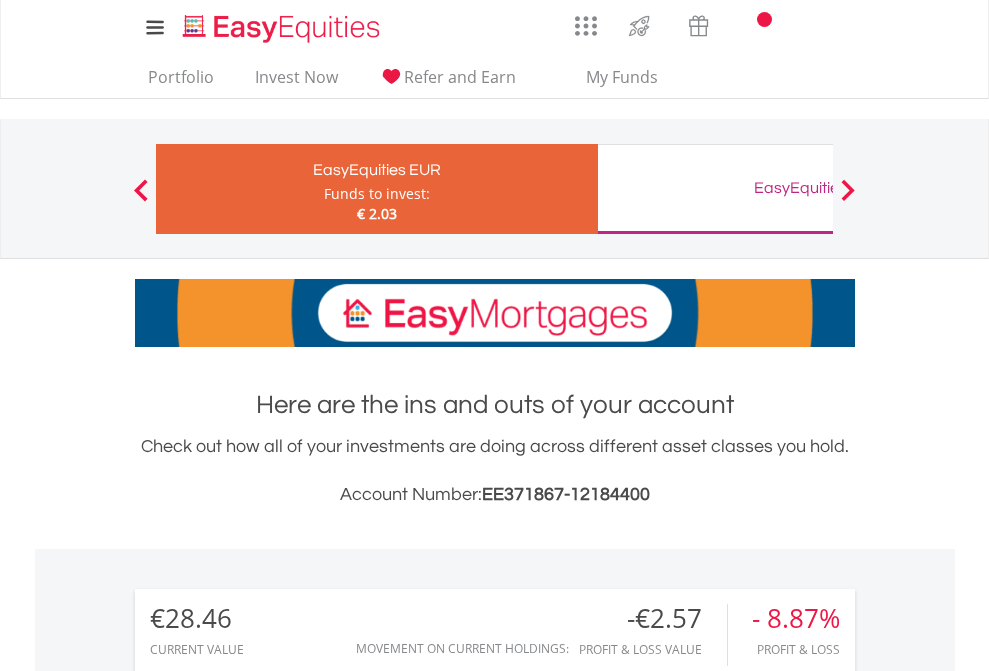 scroll, scrollTop: 1493, scrollLeft: 0, axis: vertical 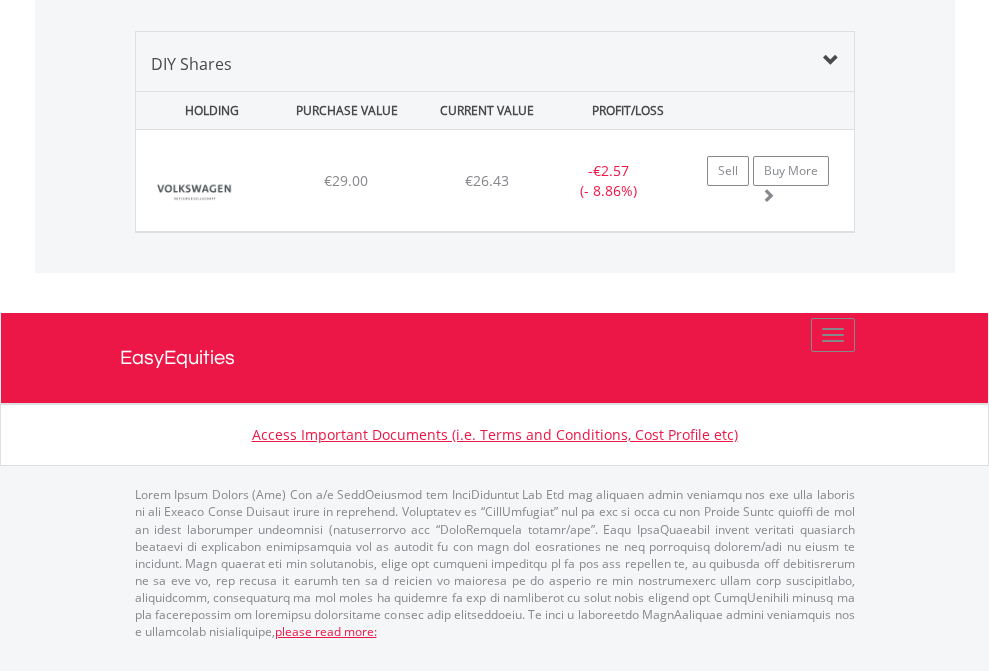 click on "EasyEquities GBP" at bounding box center (818, -1339) 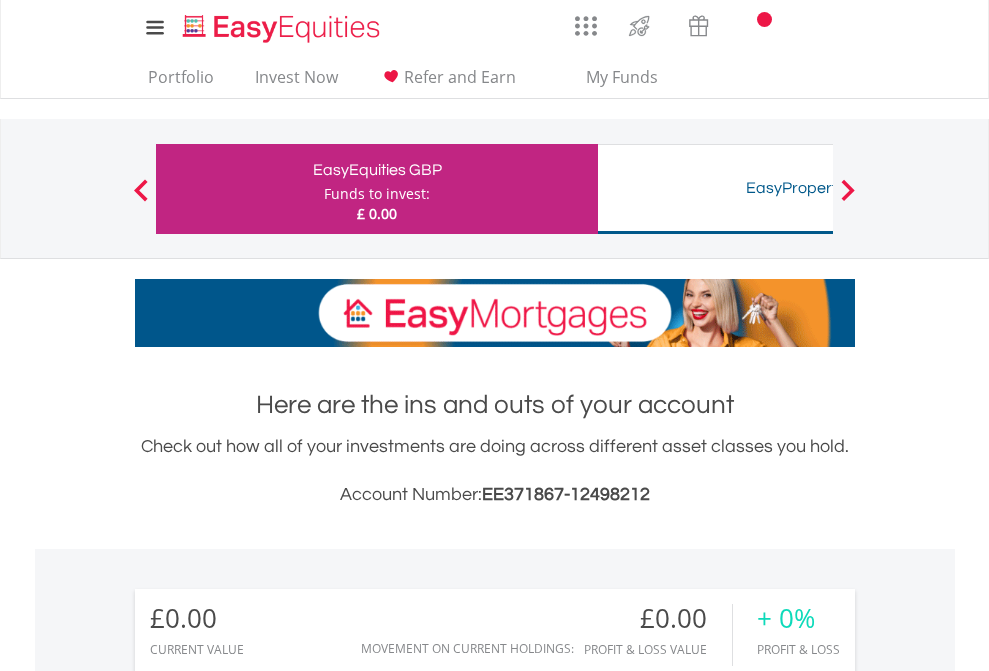 scroll, scrollTop: 0, scrollLeft: 0, axis: both 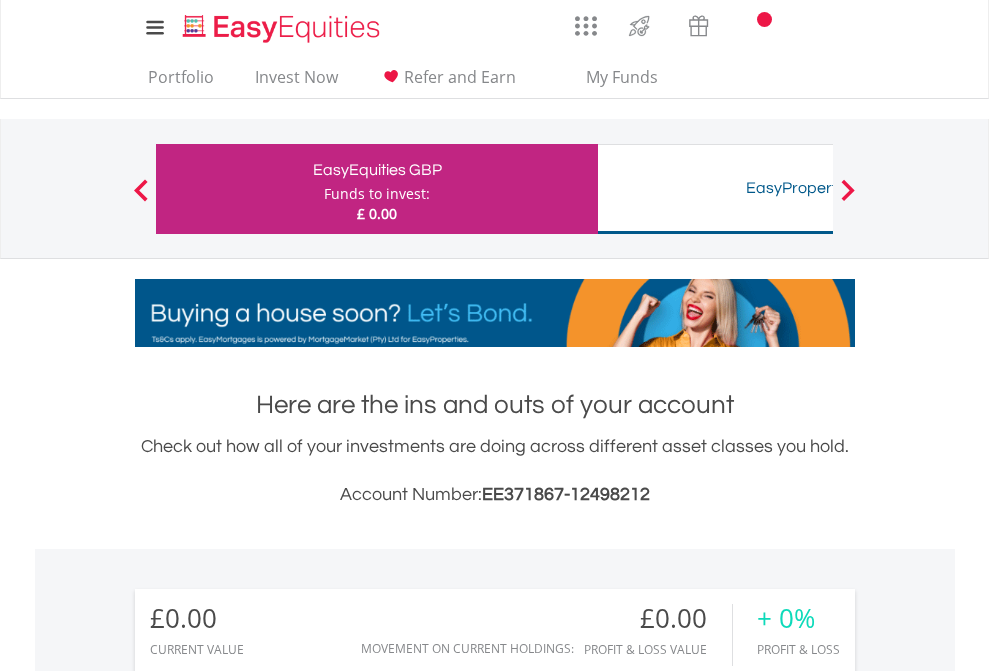 click on "All Holdings" at bounding box center (268, 1442) 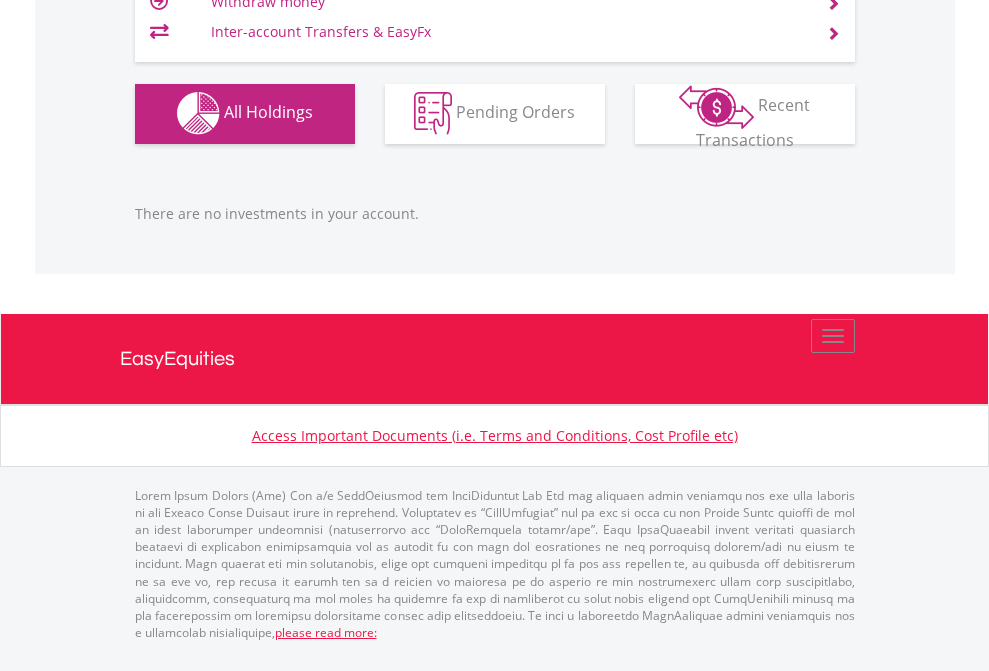 scroll, scrollTop: 1980, scrollLeft: 0, axis: vertical 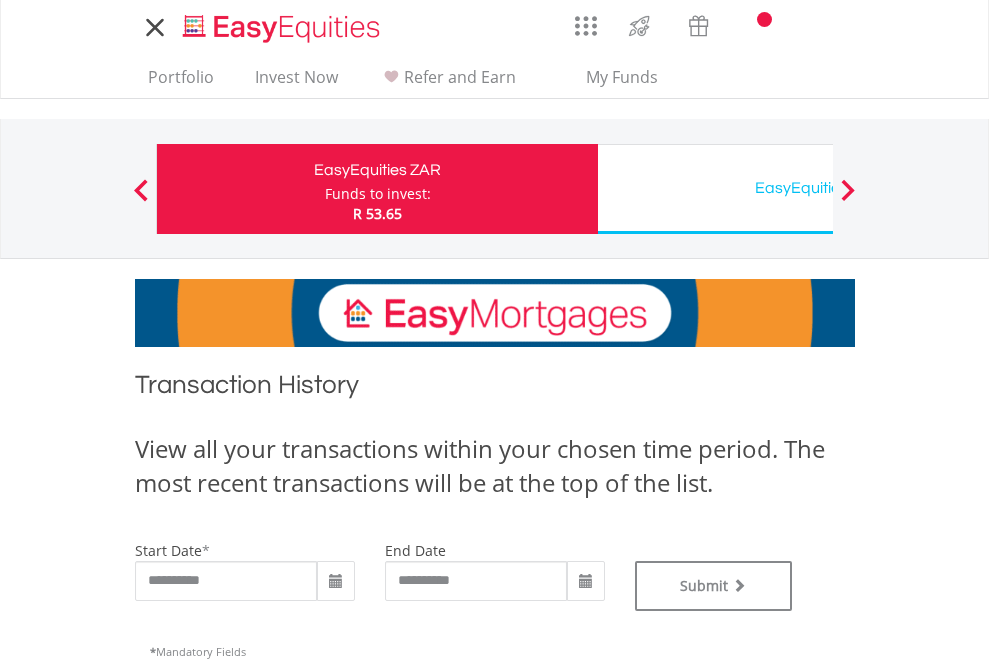 type on "**********" 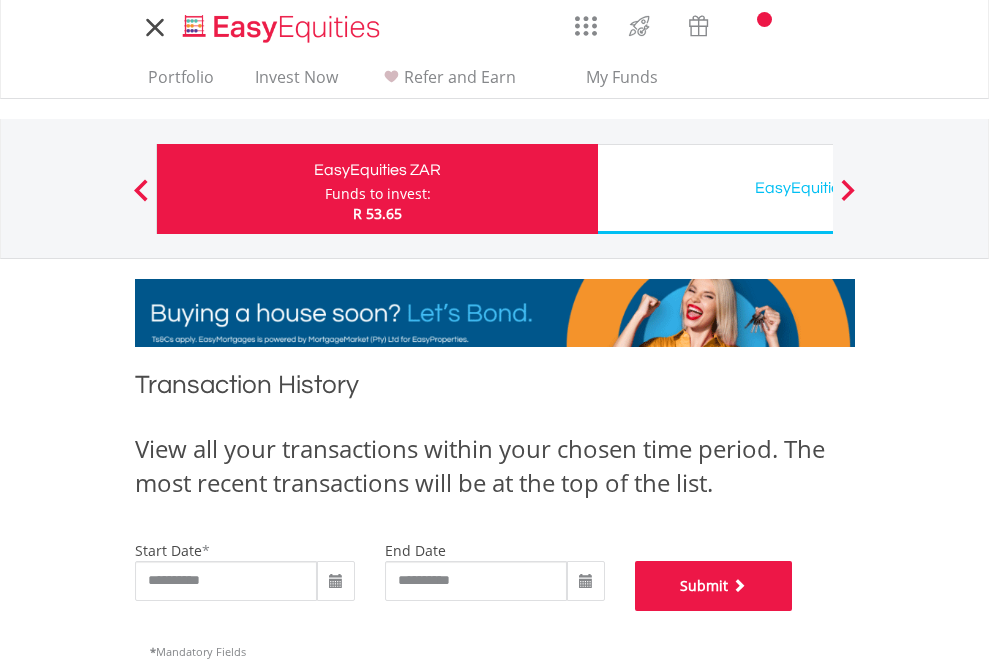 click on "Submit" at bounding box center [714, 586] 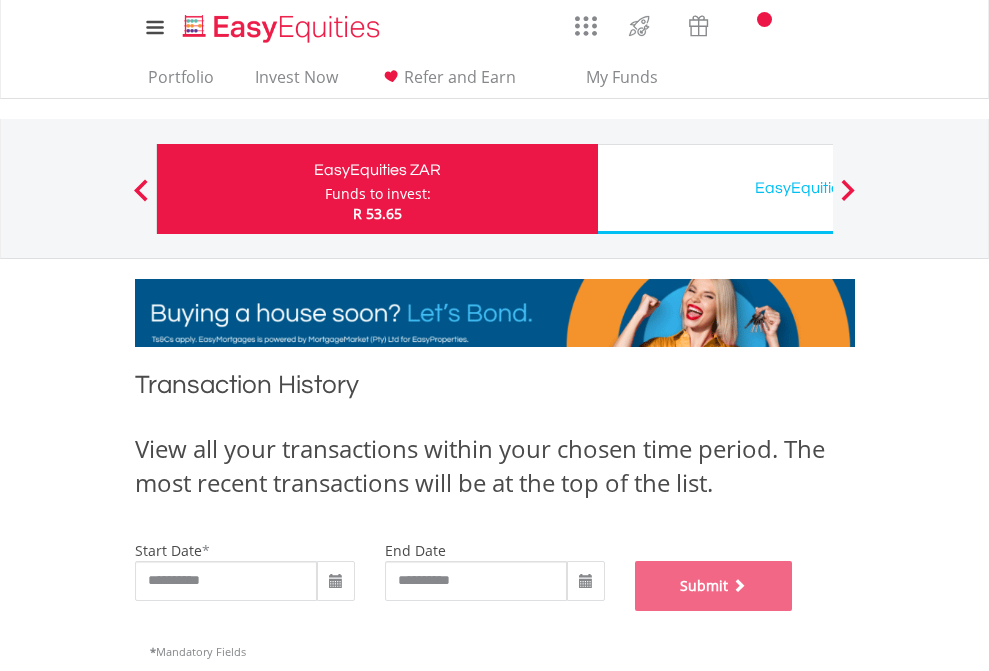 scroll, scrollTop: 811, scrollLeft: 0, axis: vertical 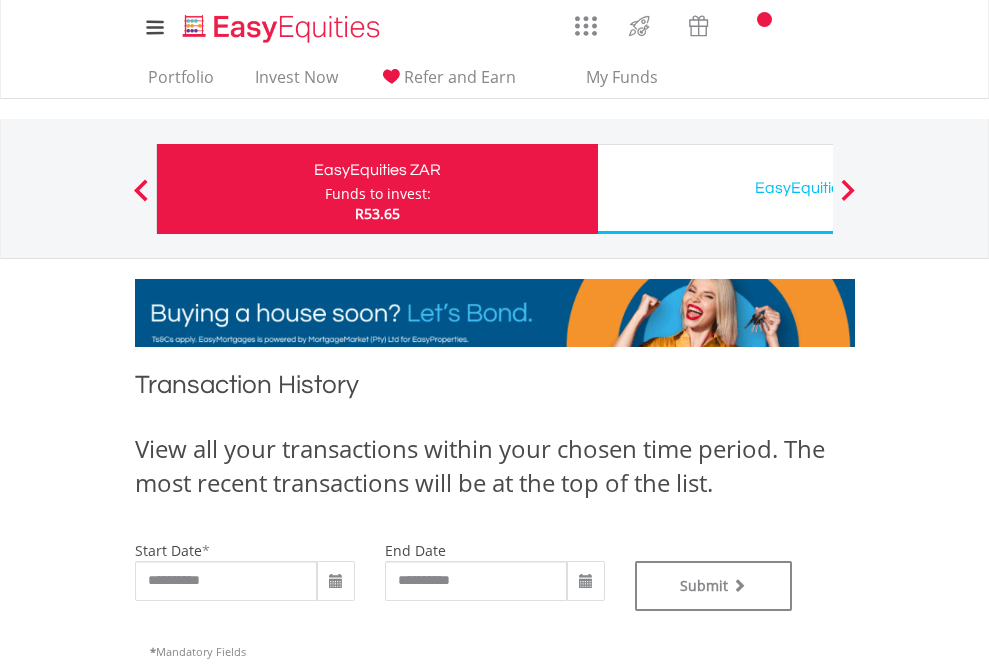 click on "EasyEquities USD" at bounding box center (818, 188) 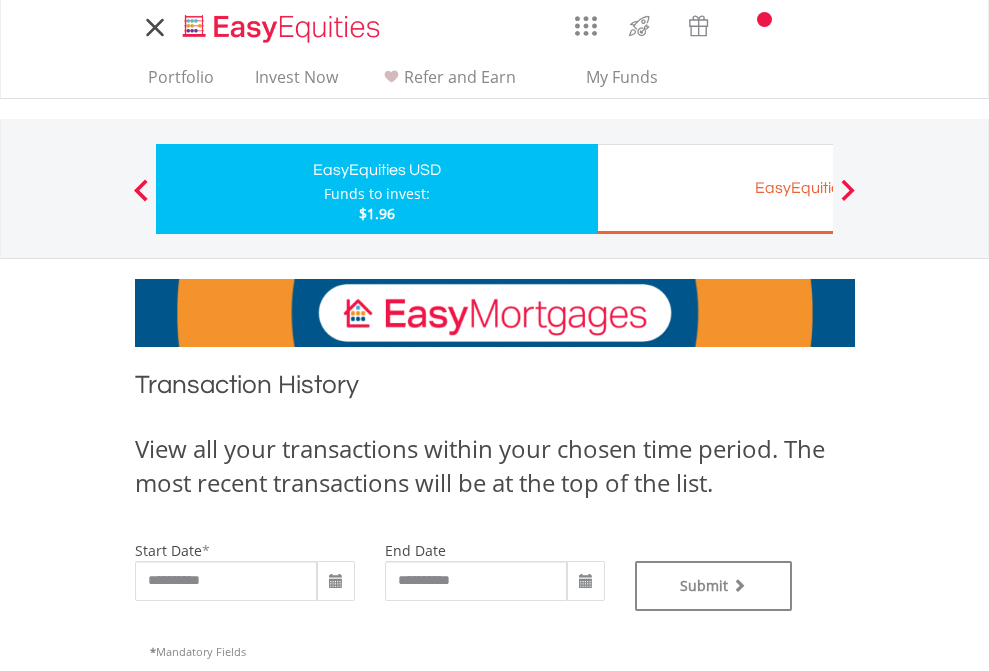 scroll, scrollTop: 0, scrollLeft: 0, axis: both 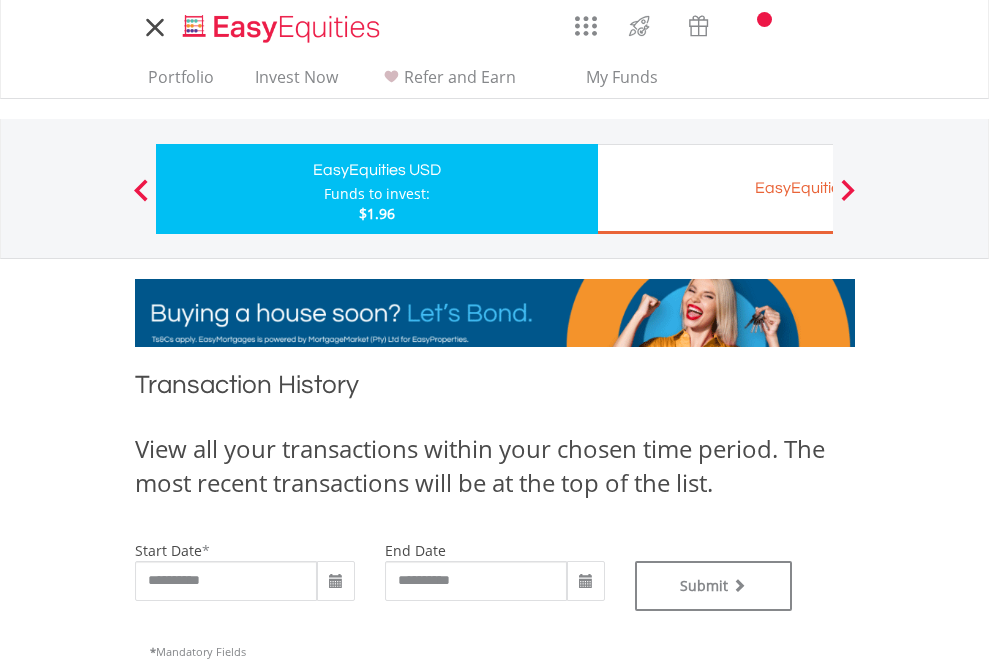 type on "**********" 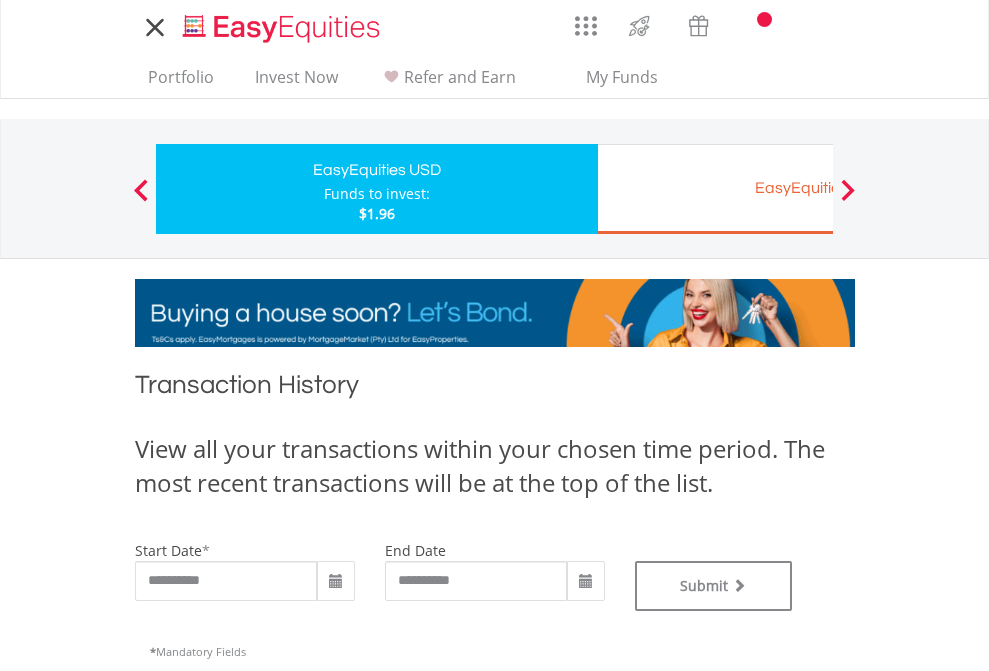 type on "**********" 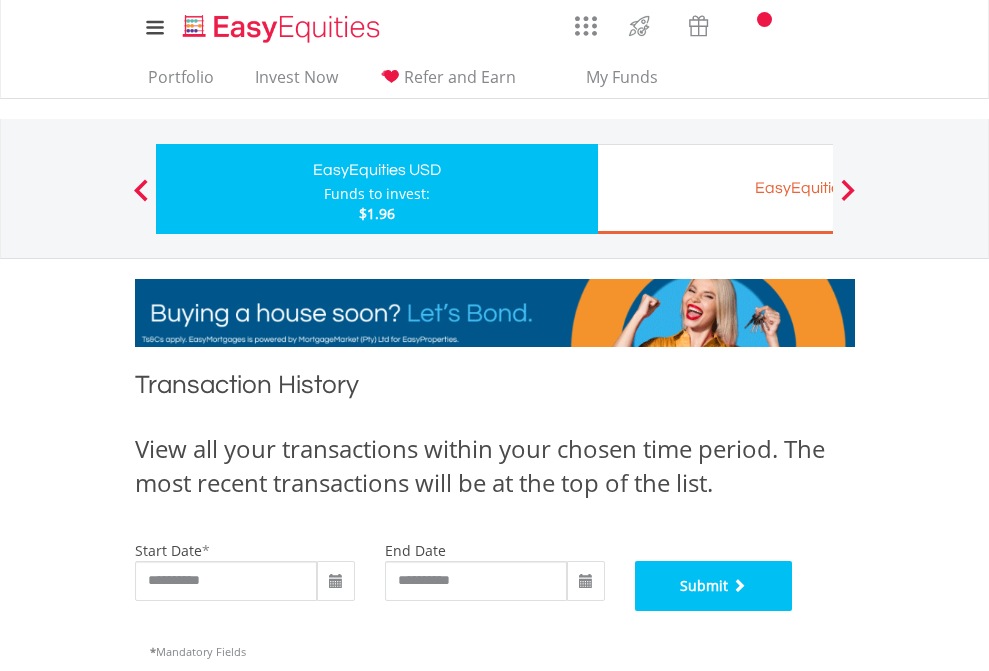 click on "Submit" at bounding box center (714, 586) 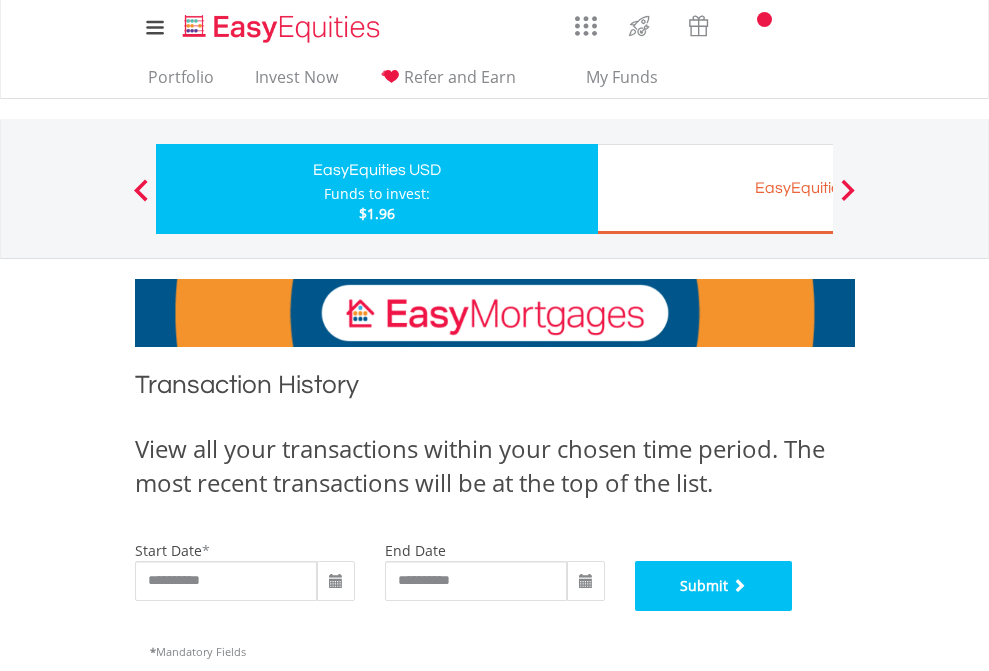 scroll, scrollTop: 811, scrollLeft: 0, axis: vertical 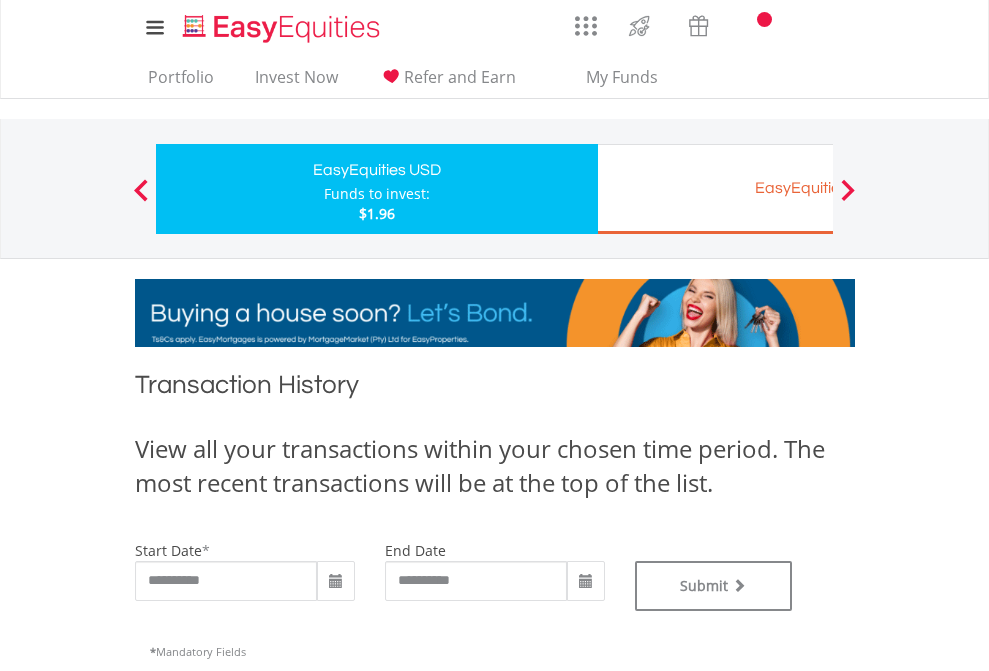 click on "EasyEquities EUR" at bounding box center (818, 188) 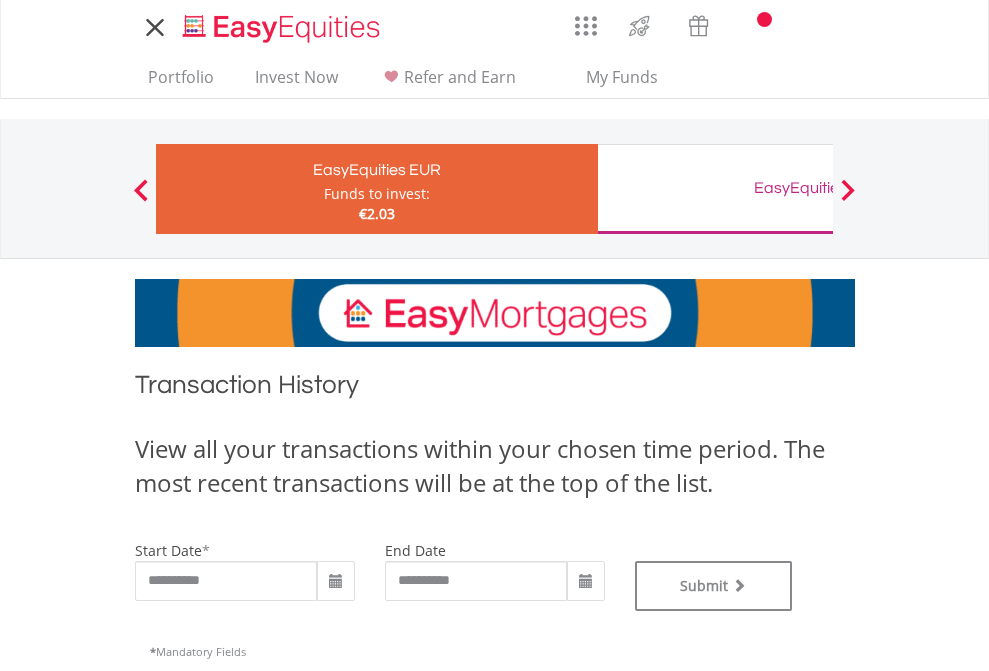 scroll, scrollTop: 0, scrollLeft: 0, axis: both 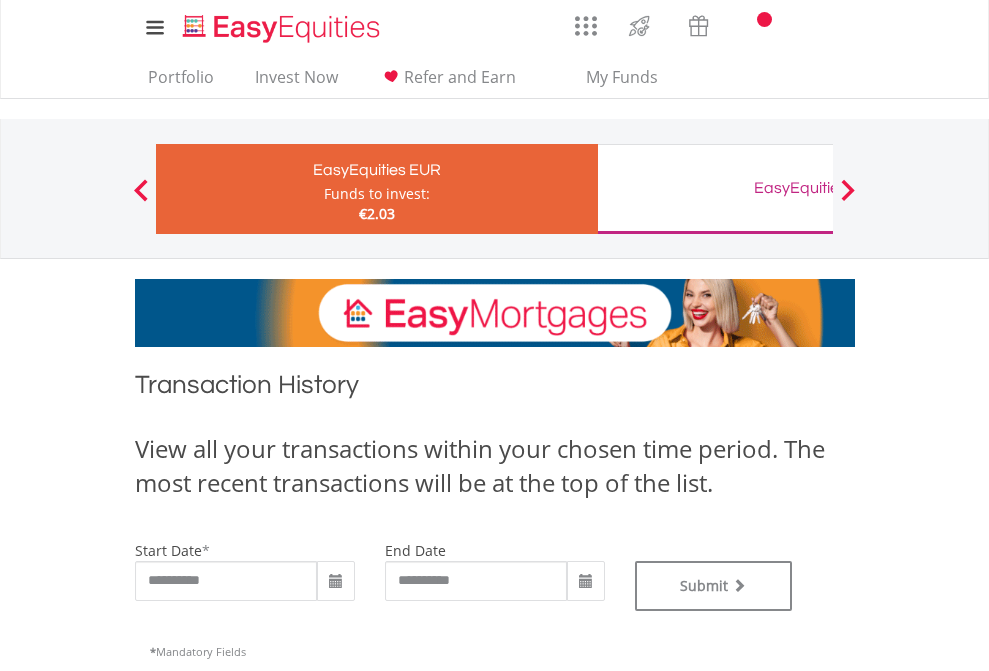 type on "**********" 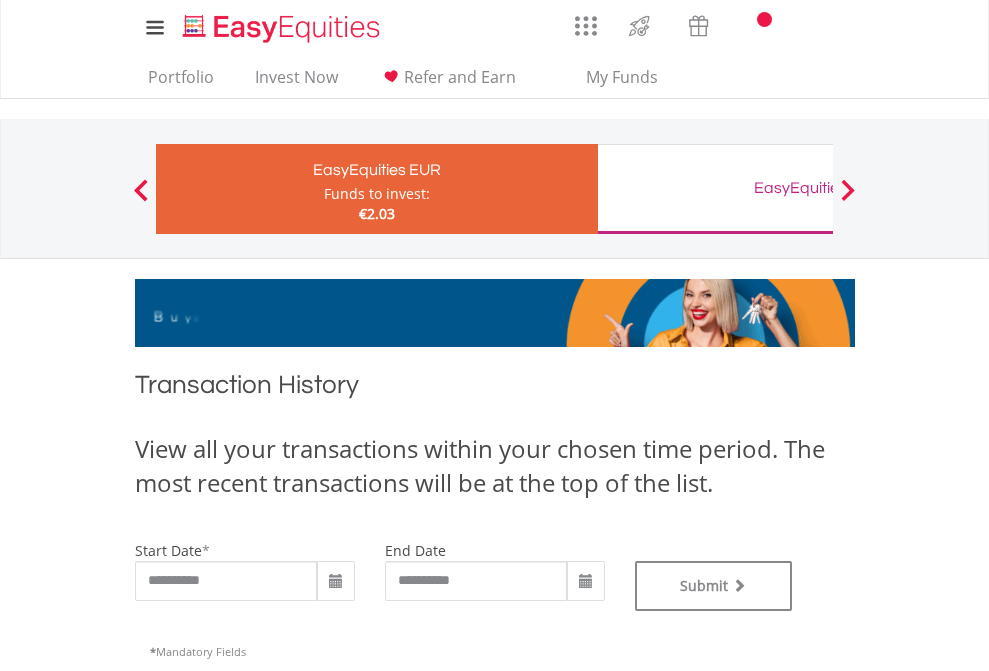 type on "**********" 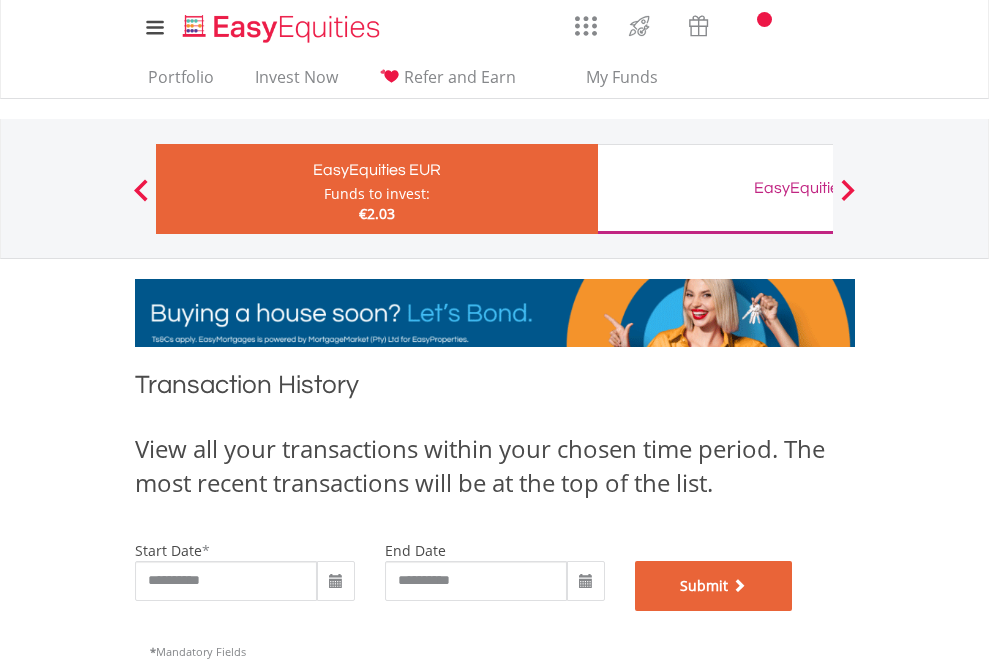 click on "Submit" at bounding box center (714, 586) 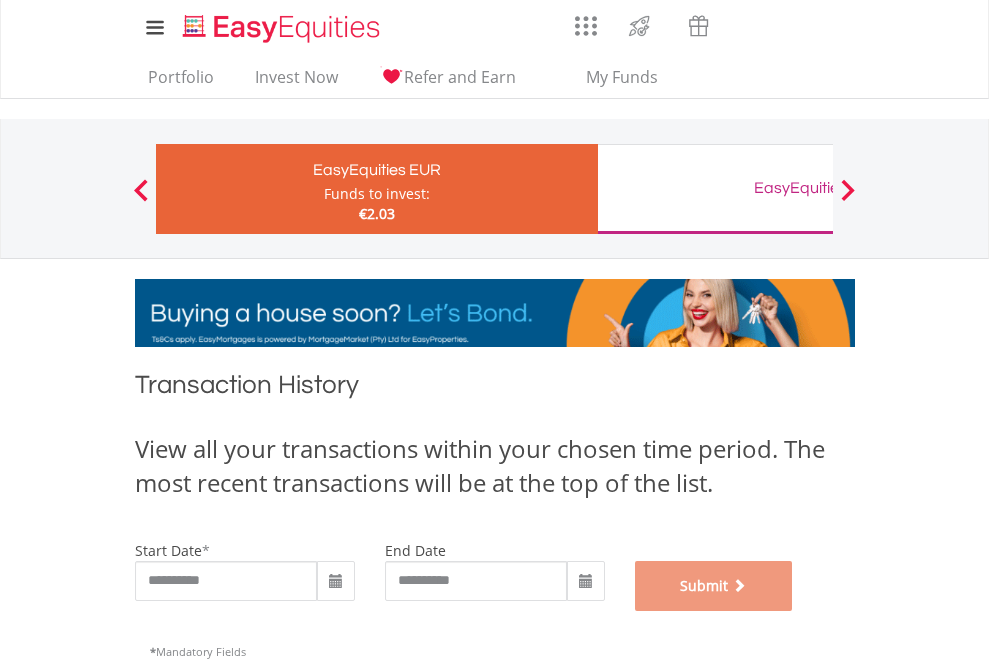 scroll, scrollTop: 811, scrollLeft: 0, axis: vertical 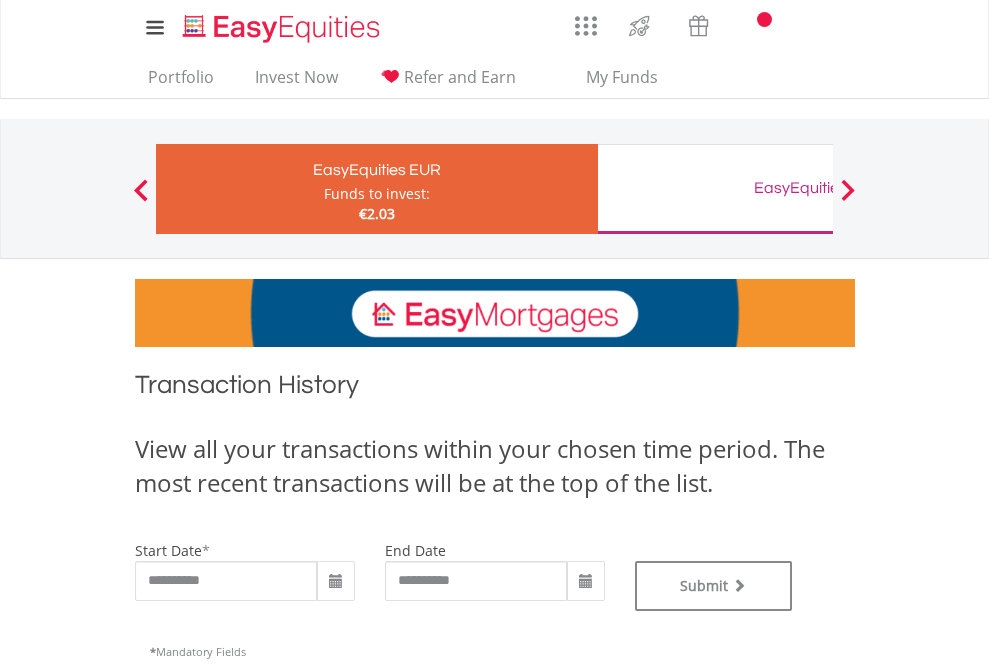 click on "EasyEquities GBP" at bounding box center (818, 188) 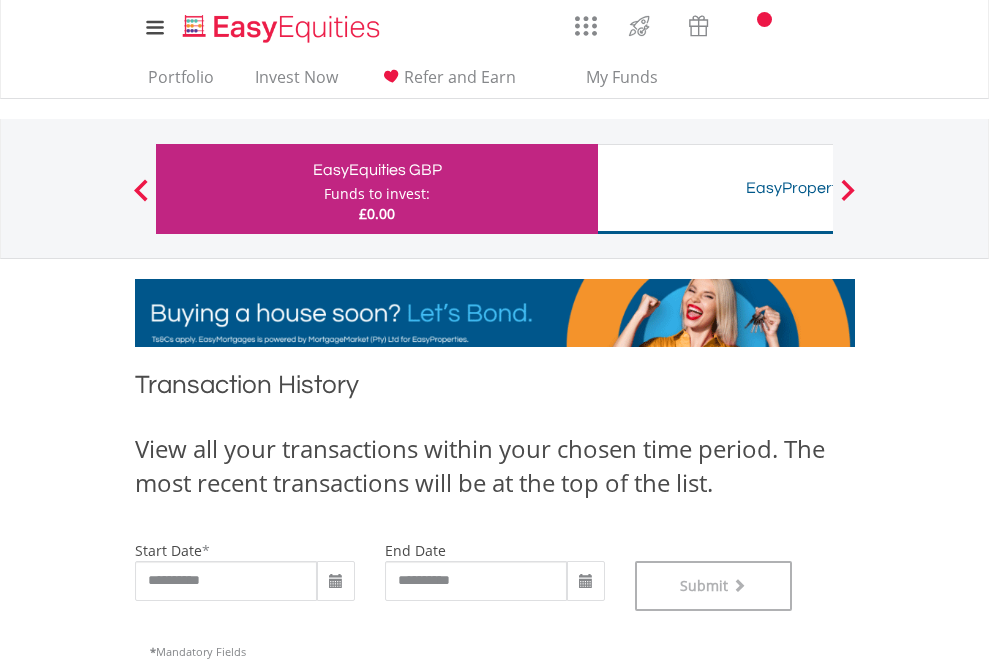 scroll, scrollTop: 811, scrollLeft: 0, axis: vertical 